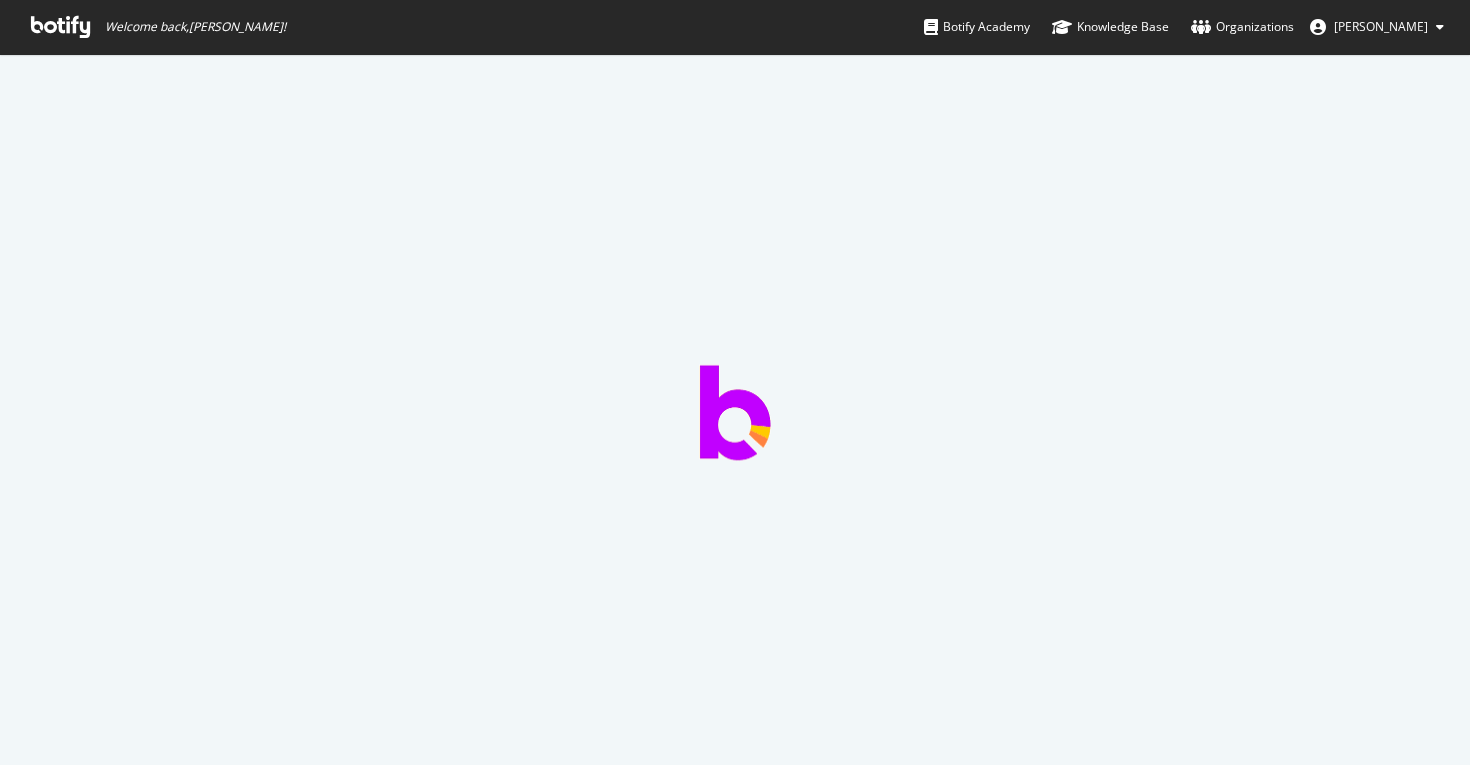 scroll, scrollTop: 0, scrollLeft: 0, axis: both 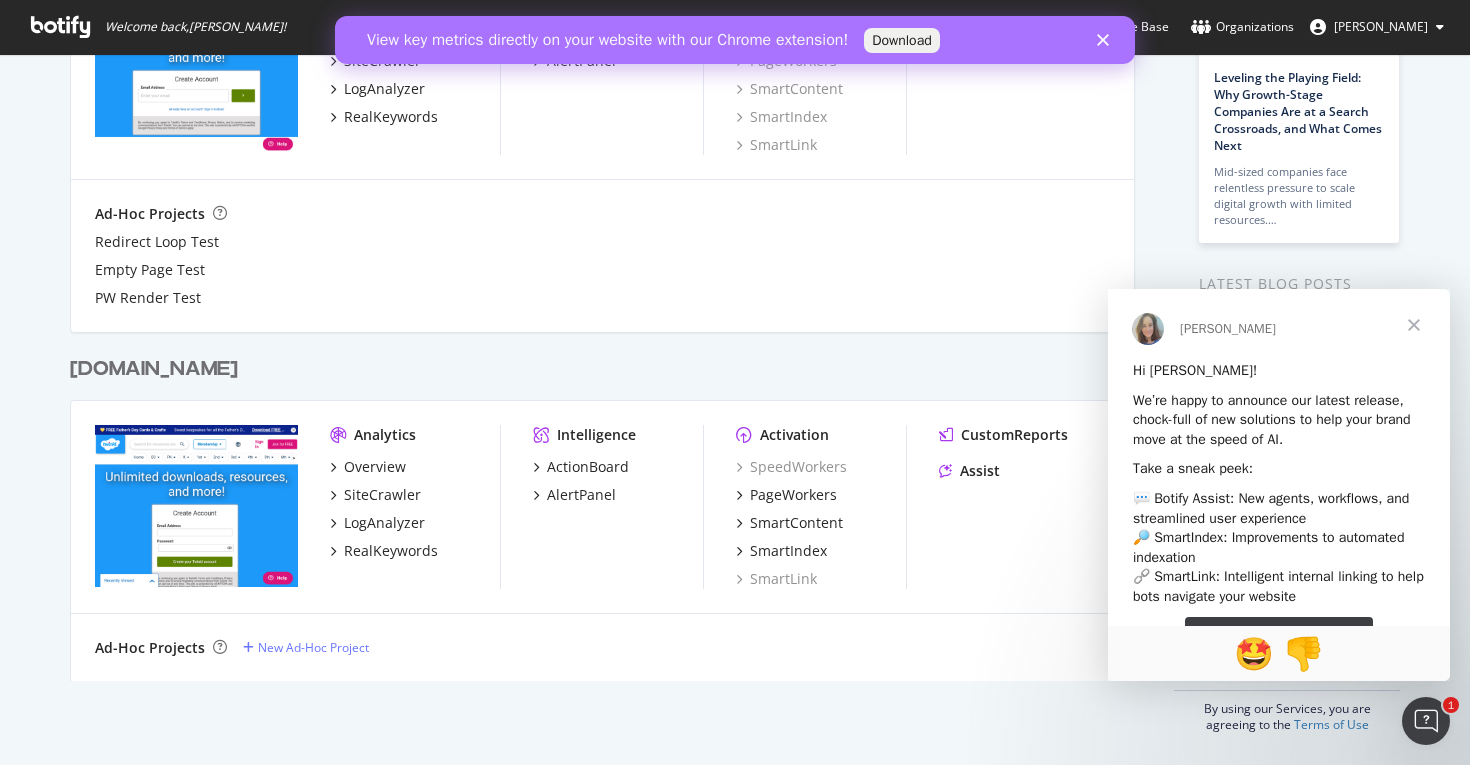 click at bounding box center [1414, 325] 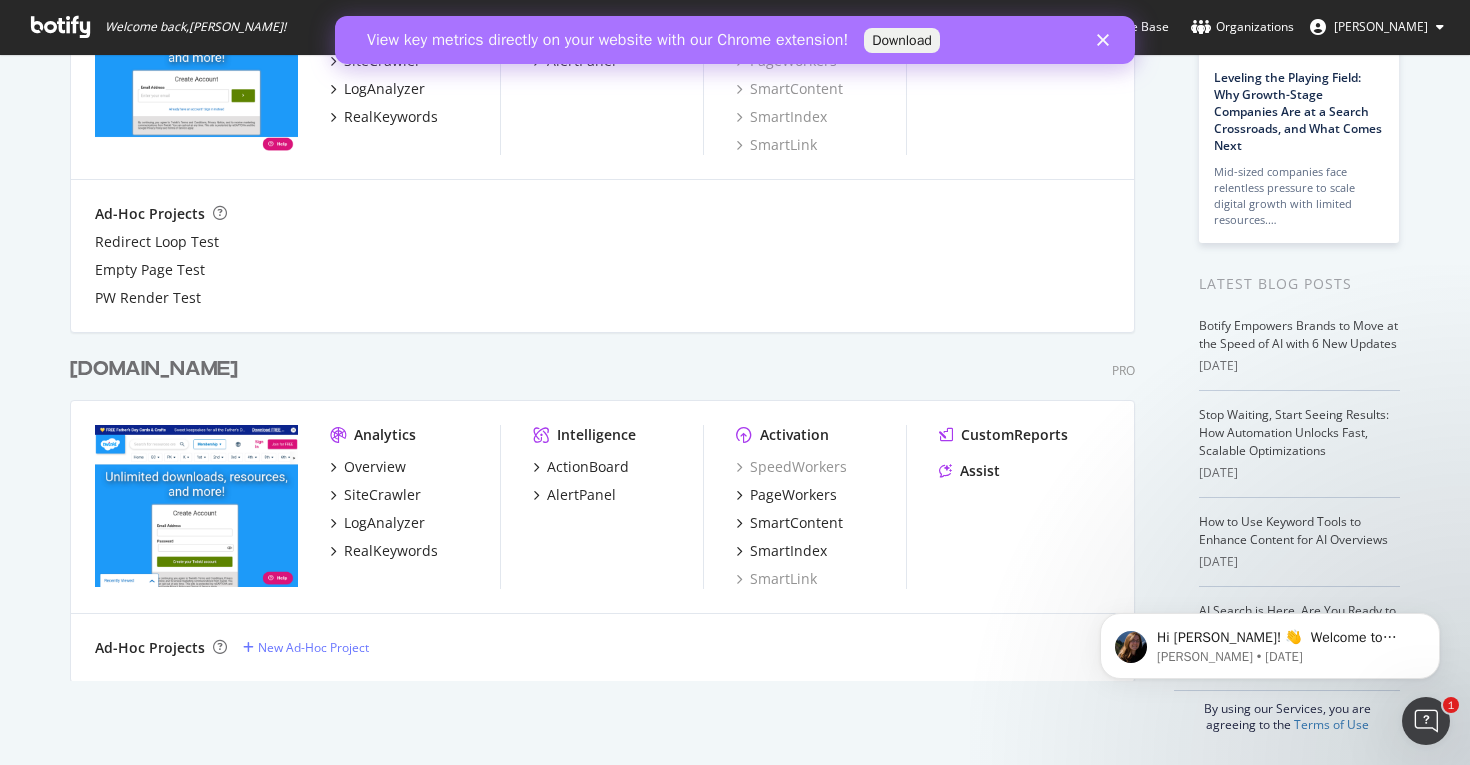 scroll, scrollTop: 0, scrollLeft: 0, axis: both 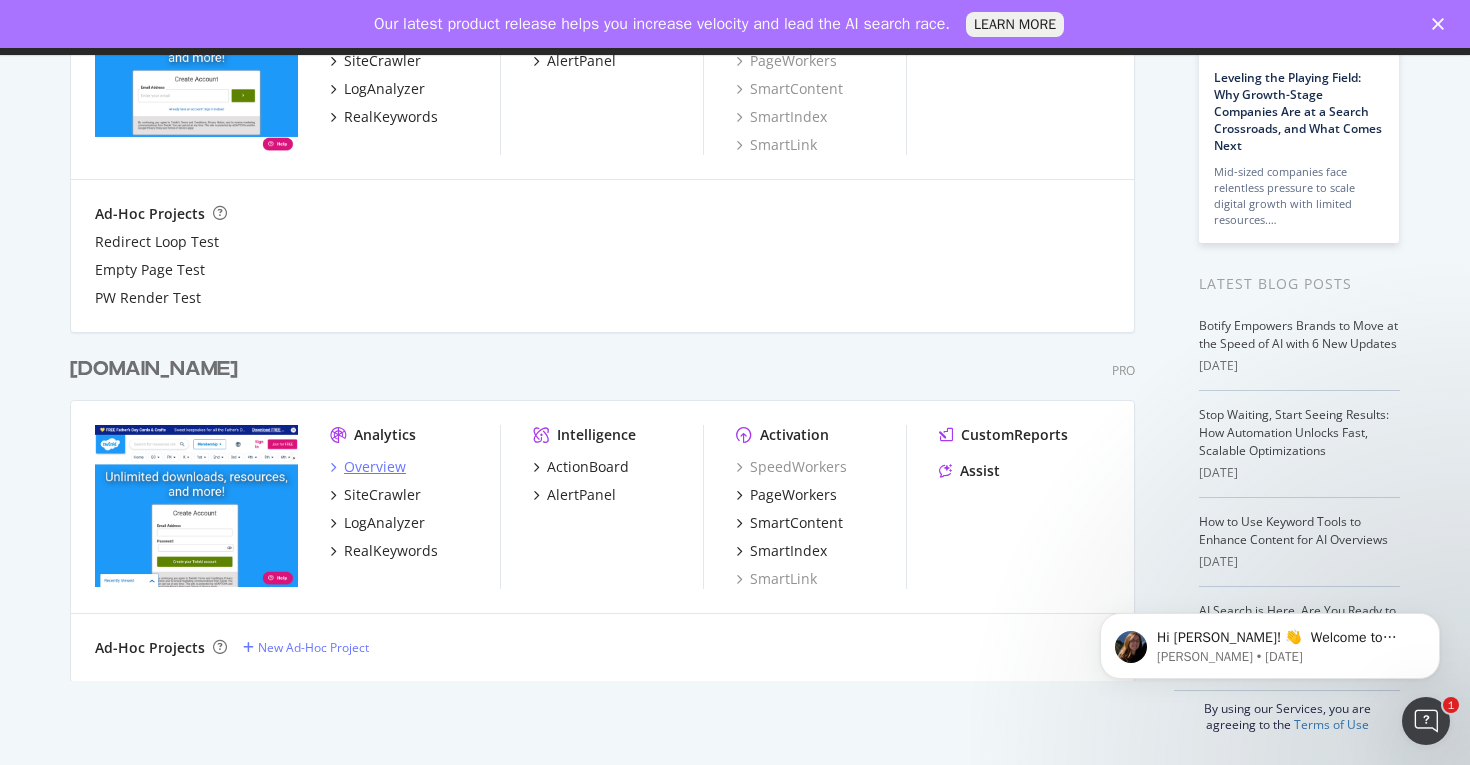 click on "Overview" at bounding box center [375, 467] 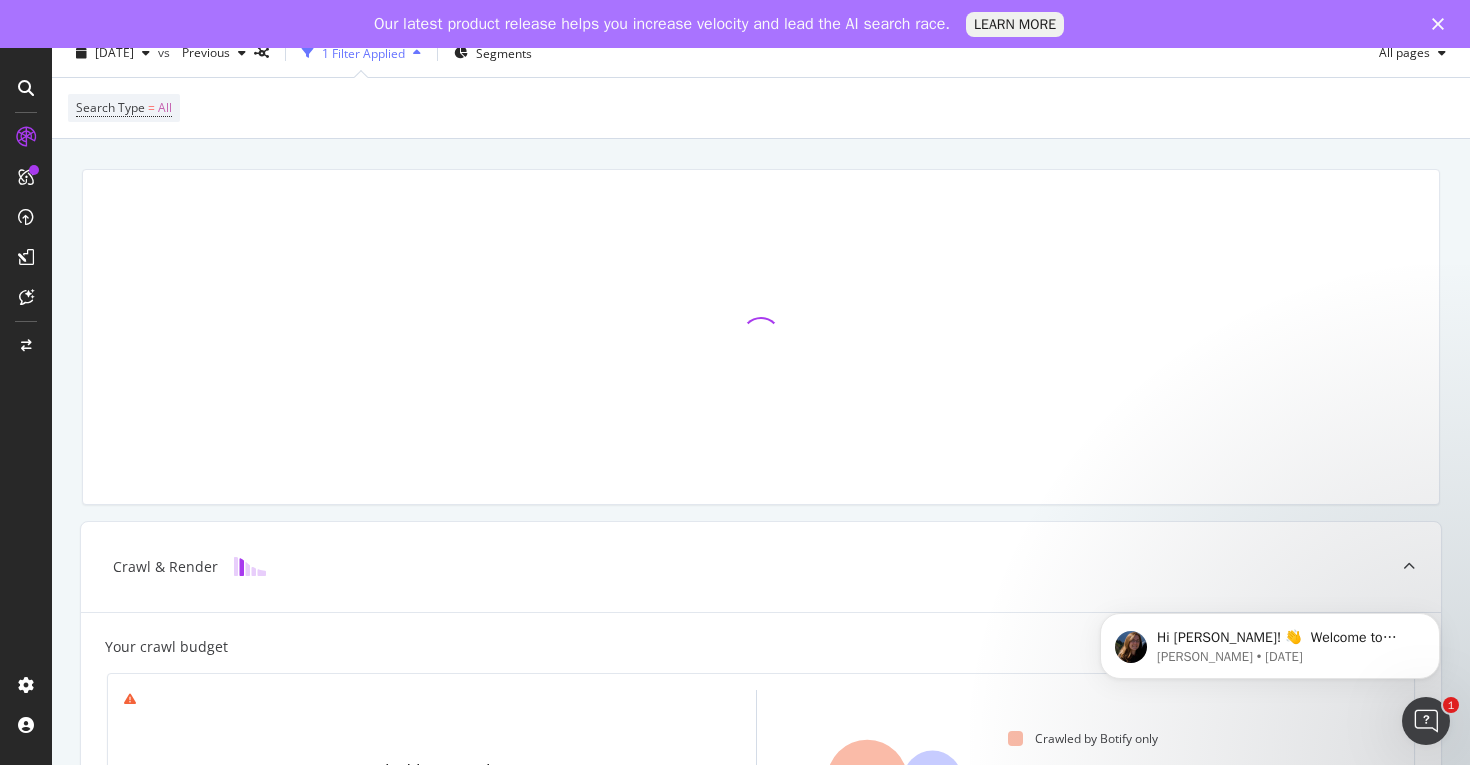 scroll, scrollTop: 0, scrollLeft: 0, axis: both 